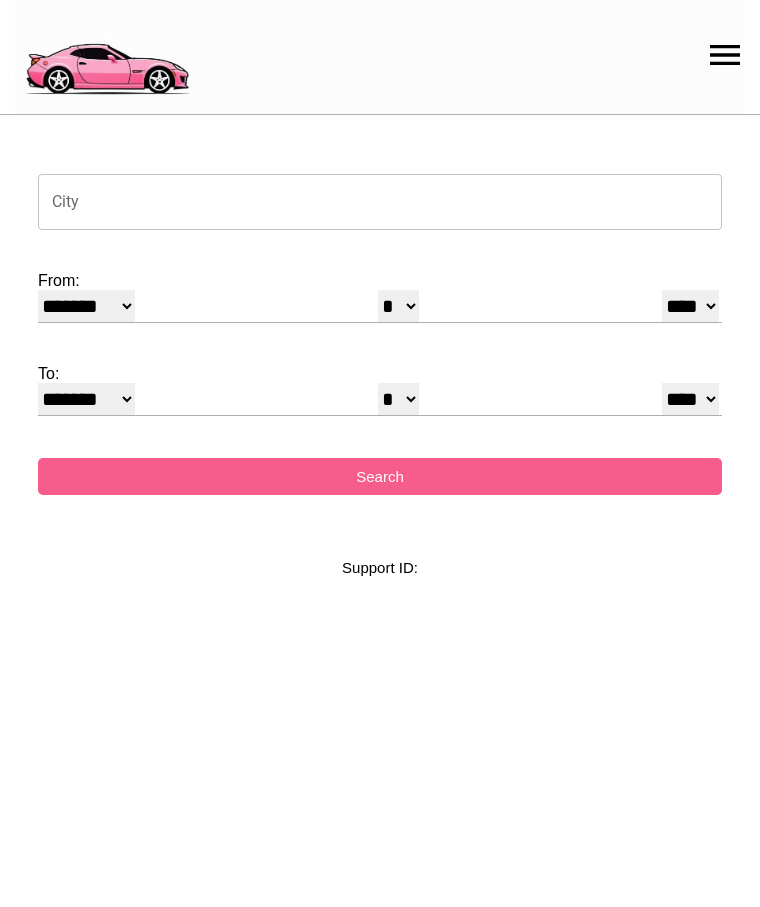select on "*" 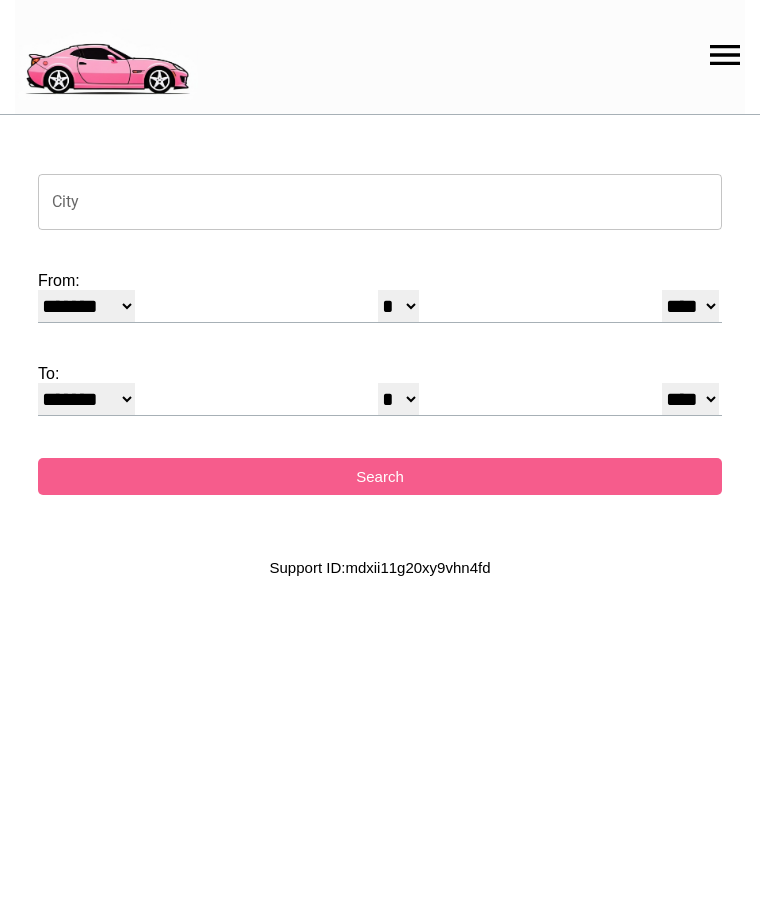 scroll, scrollTop: 0, scrollLeft: 0, axis: both 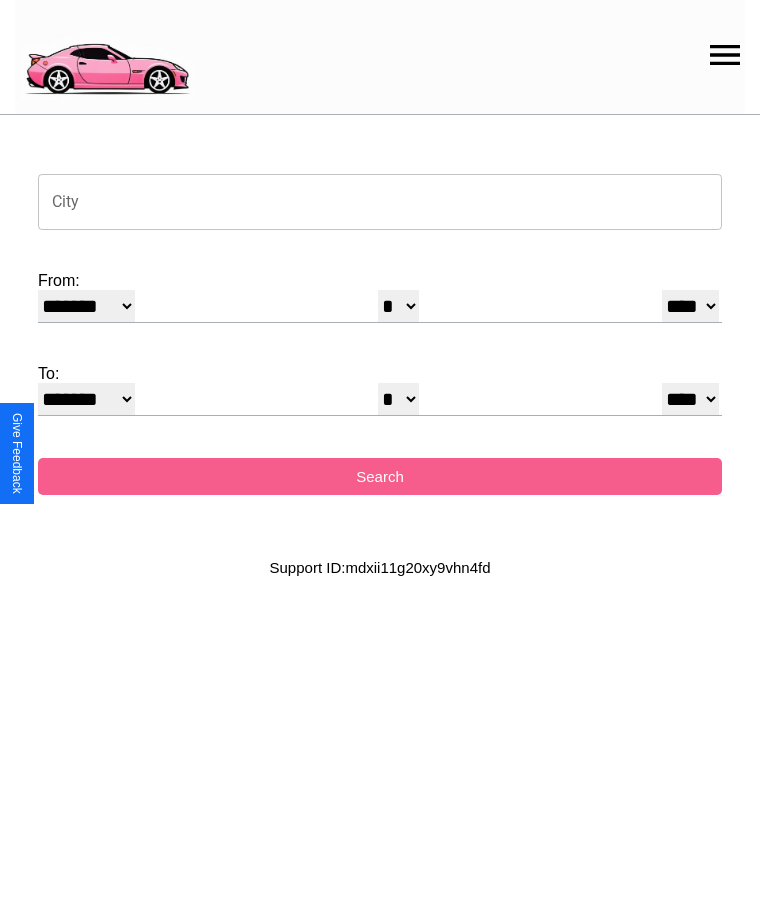 click 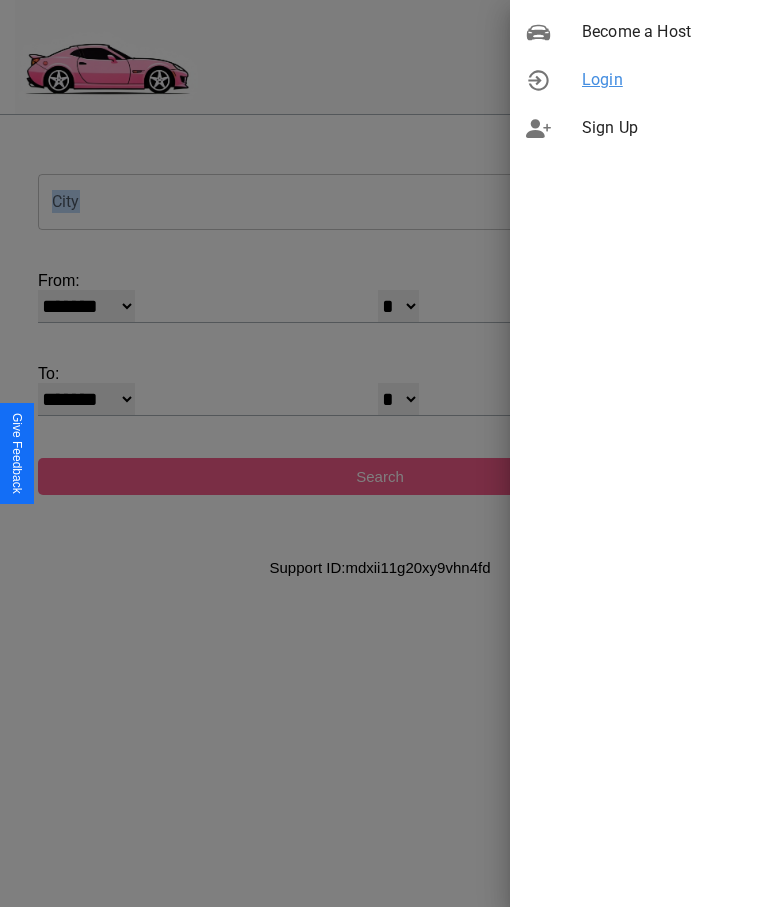 click on "Login" at bounding box center [663, 80] 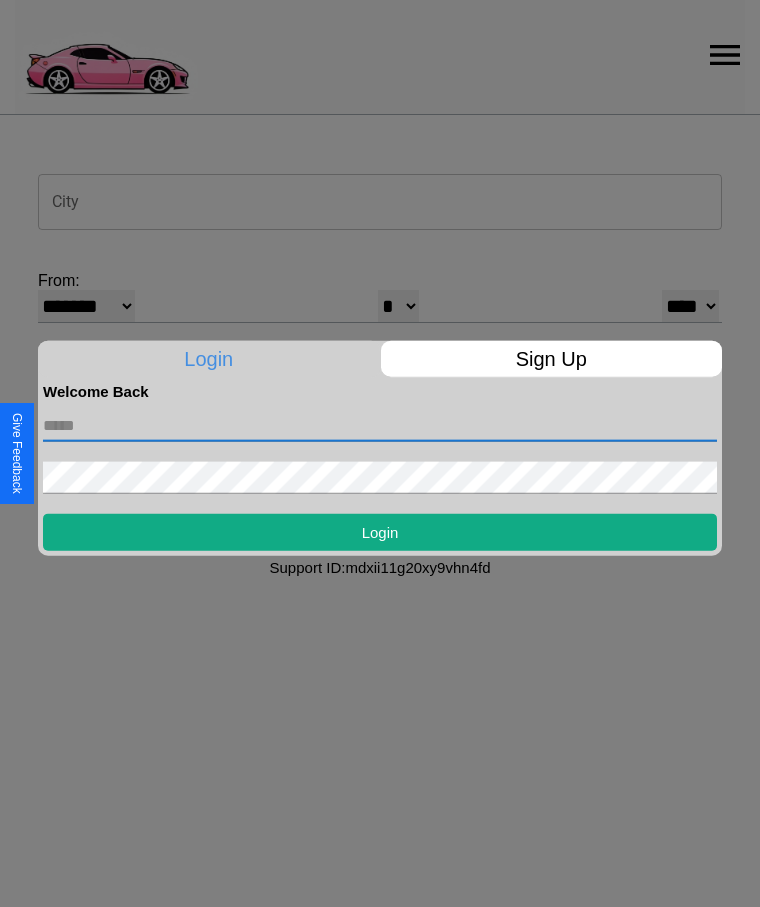 click at bounding box center (380, 425) 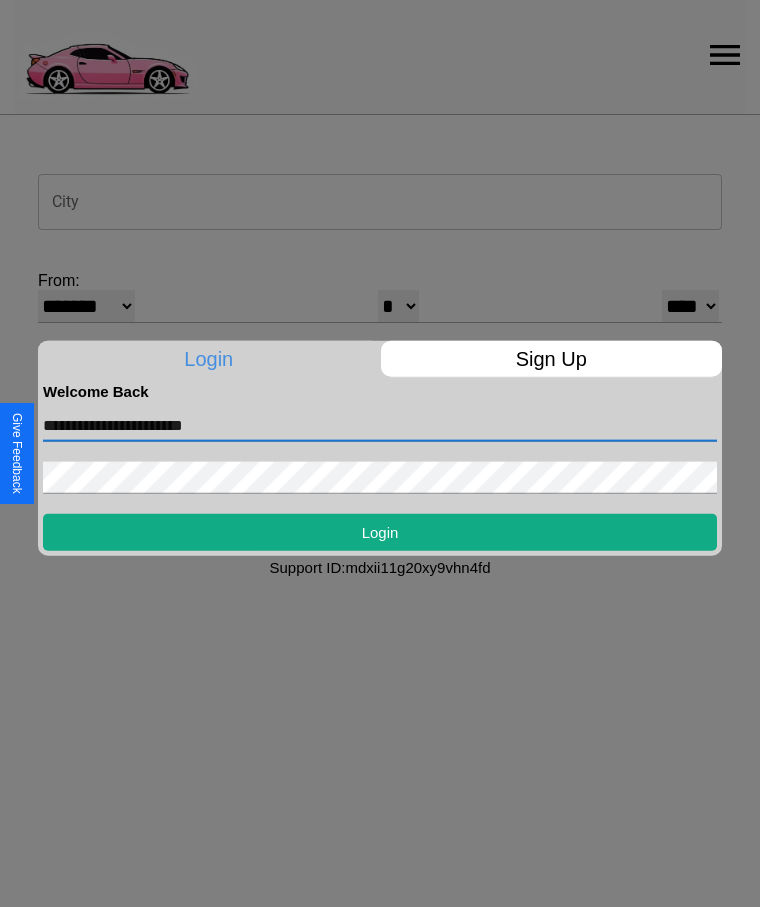 type on "**********" 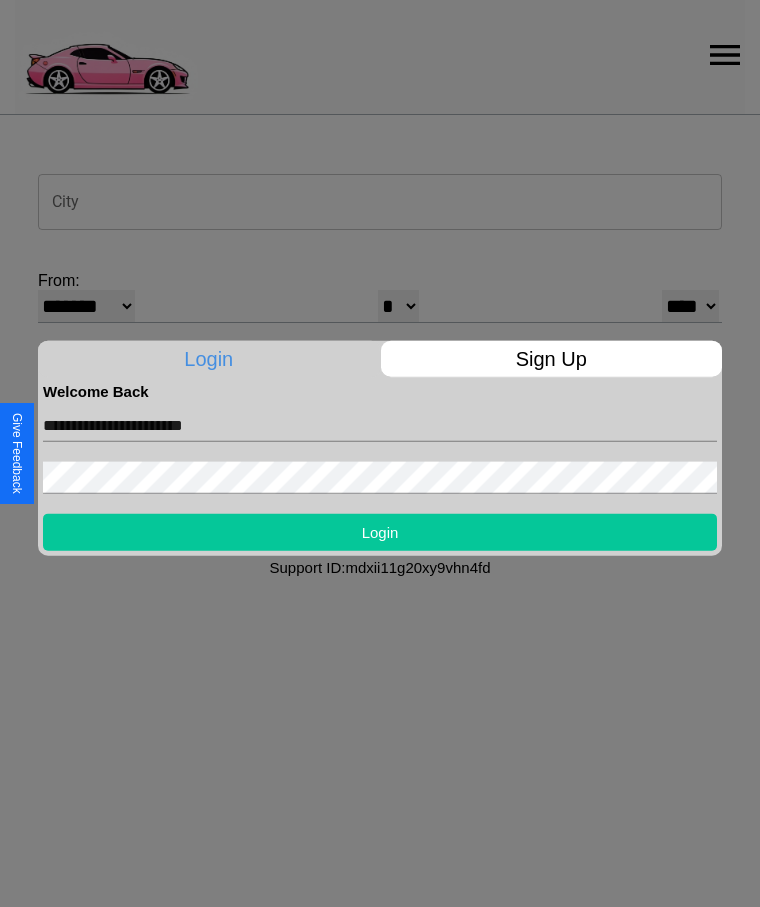 click on "Login" at bounding box center [380, 531] 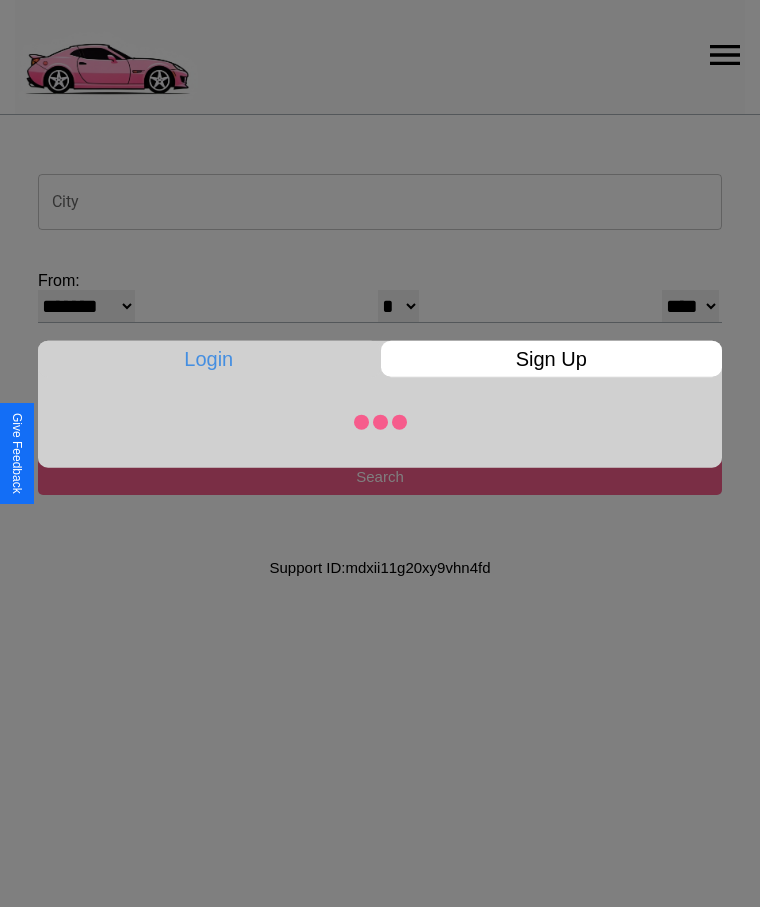 select on "*" 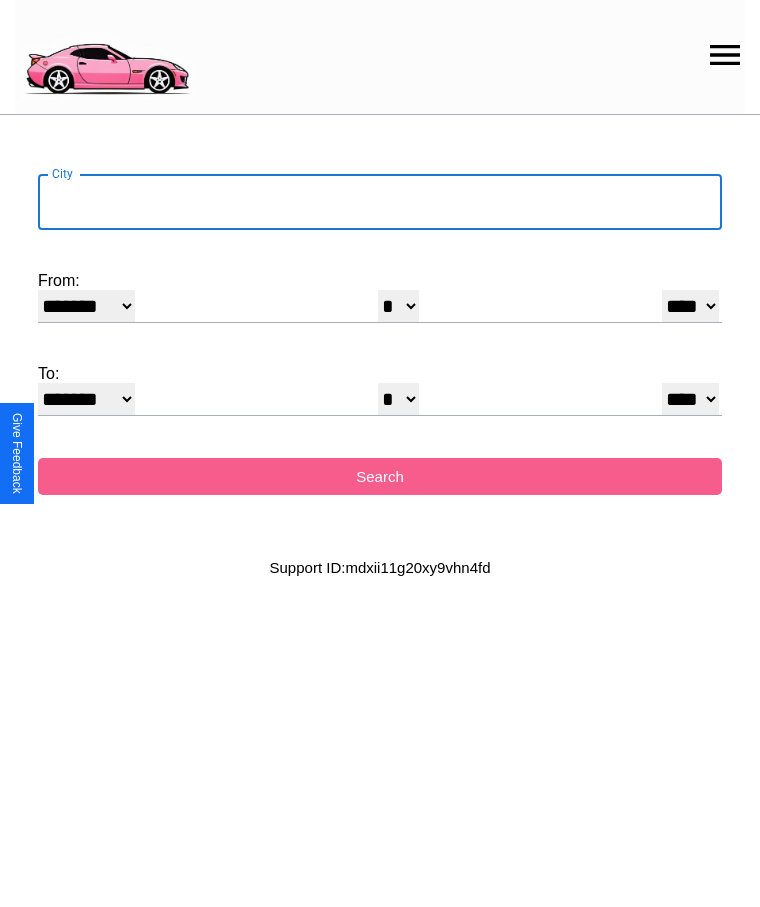 click on "City" at bounding box center [380, 202] 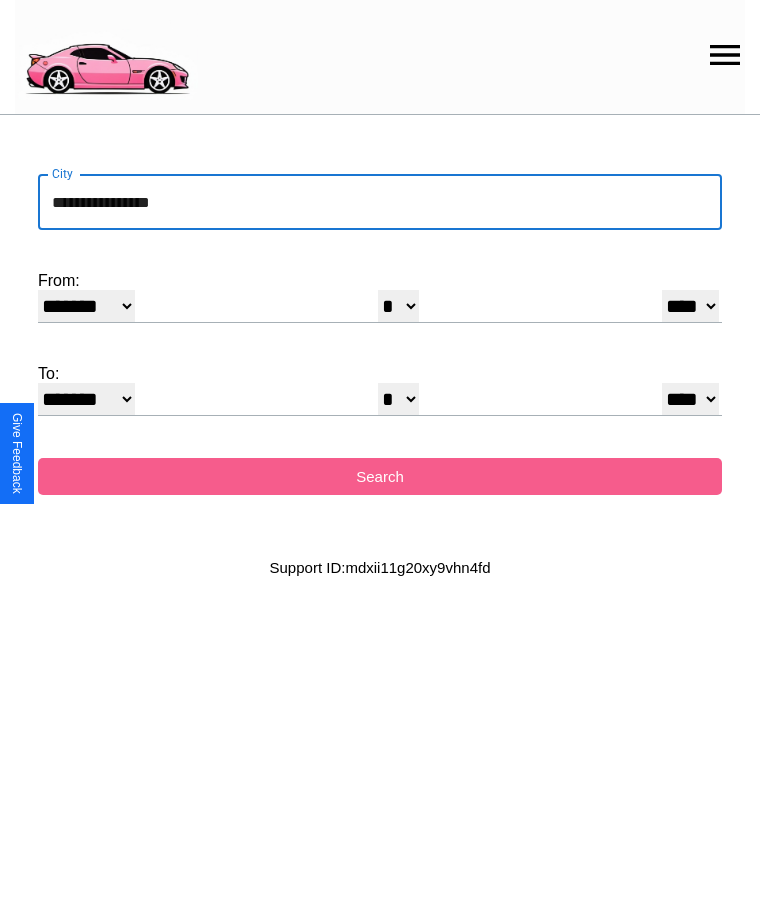 type on "**********" 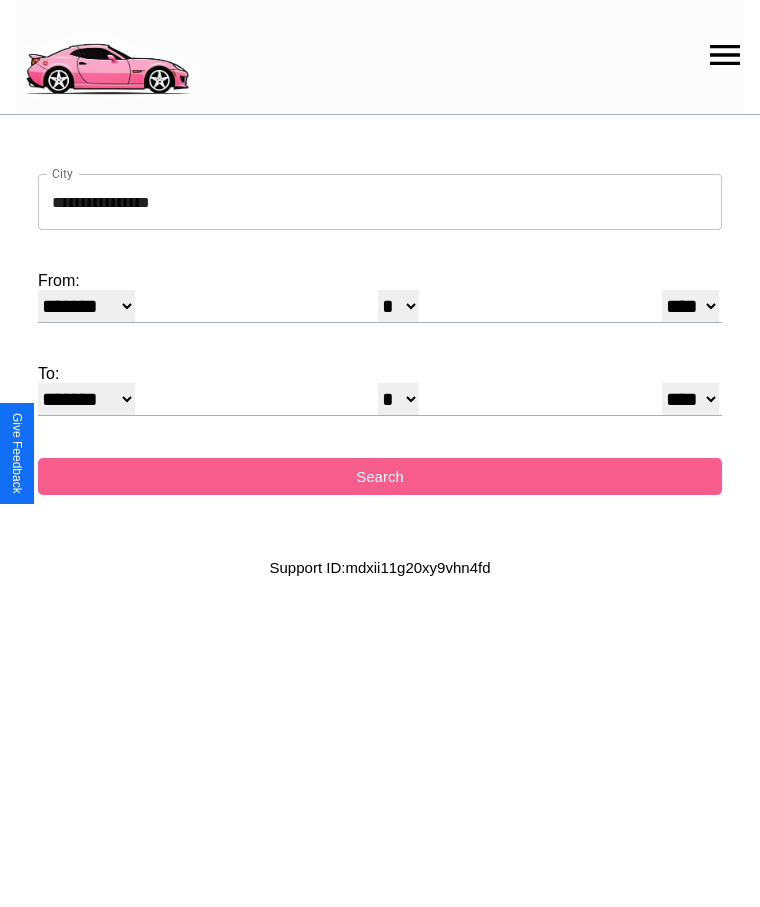 click on "******* ******** ***** ***** *** **** **** ****** ********* ******* ******** ********" at bounding box center [86, 306] 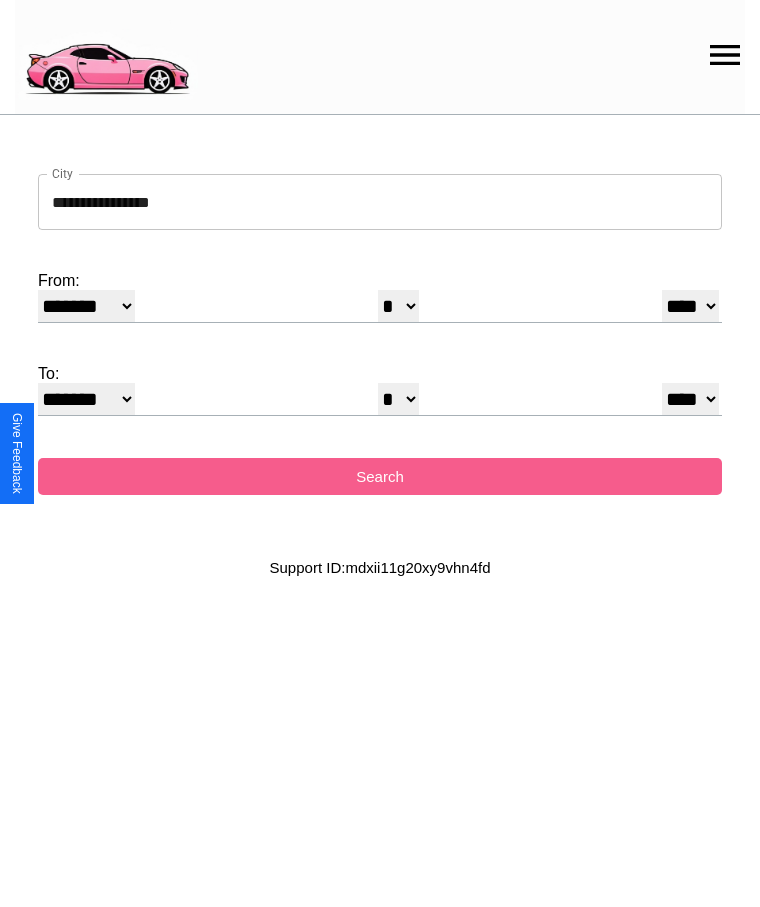 select on "*" 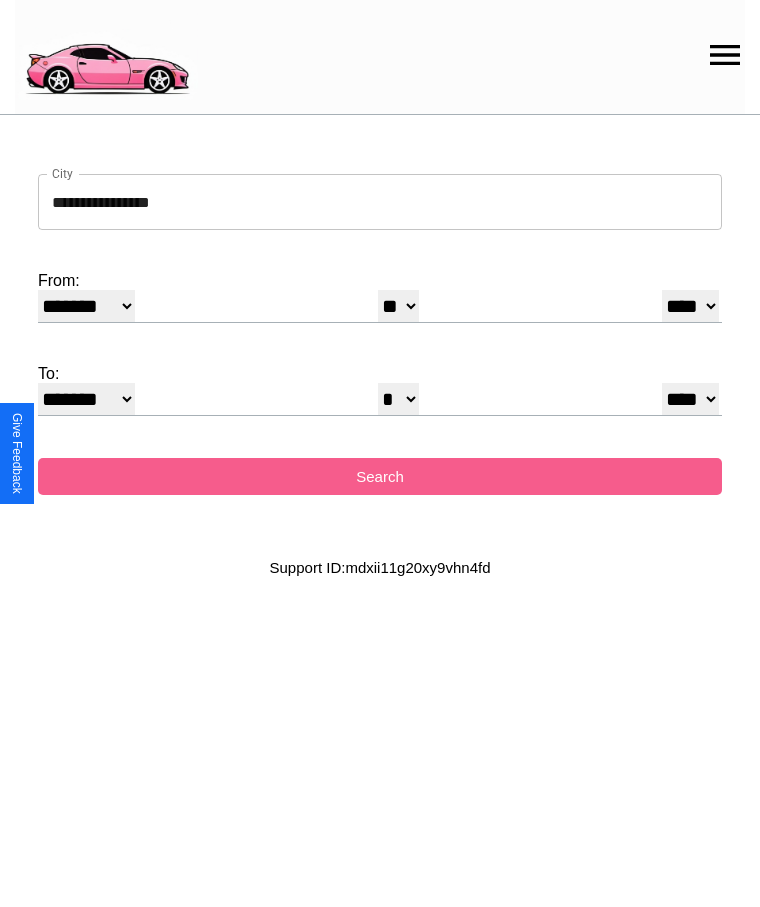 click on "**** **** **** **** **** **** **** **** **** ****" at bounding box center [690, 306] 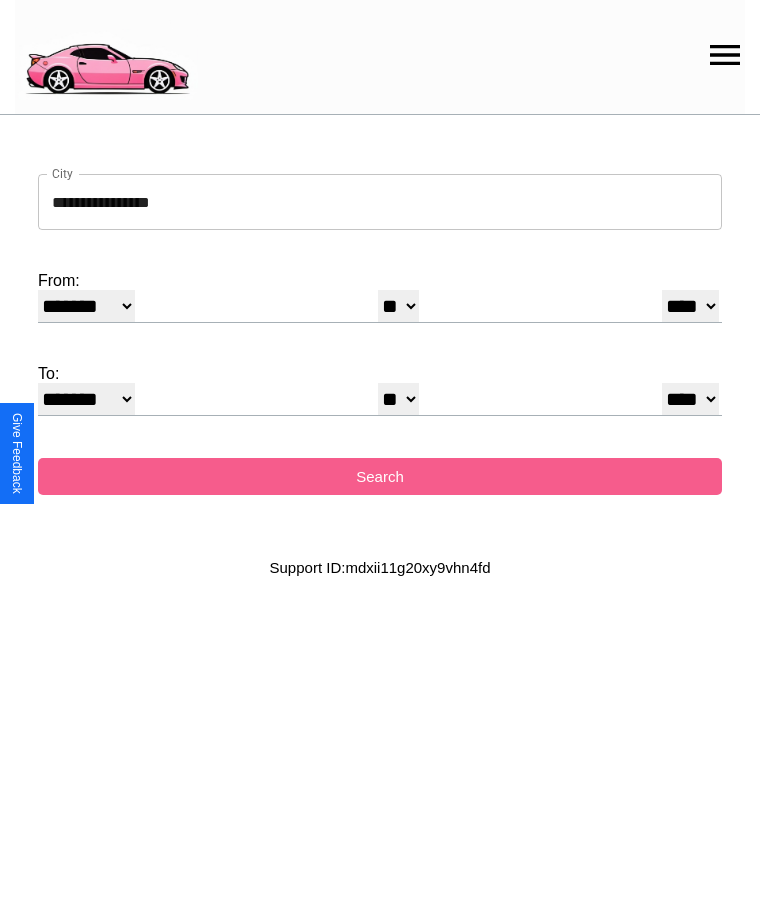 click on "* * * * * * * * * ** ** ** ** ** ** ** ** ** ** ** ** ** ** ** ** ** ** ** ** ** **" at bounding box center [398, 399] 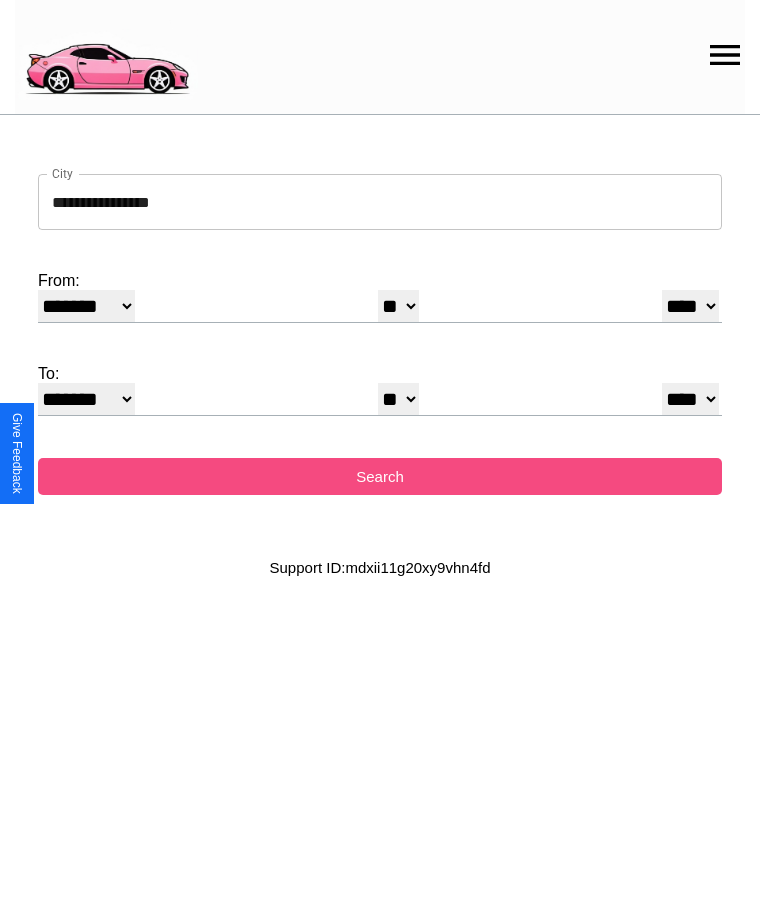 click on "Search" at bounding box center [380, 476] 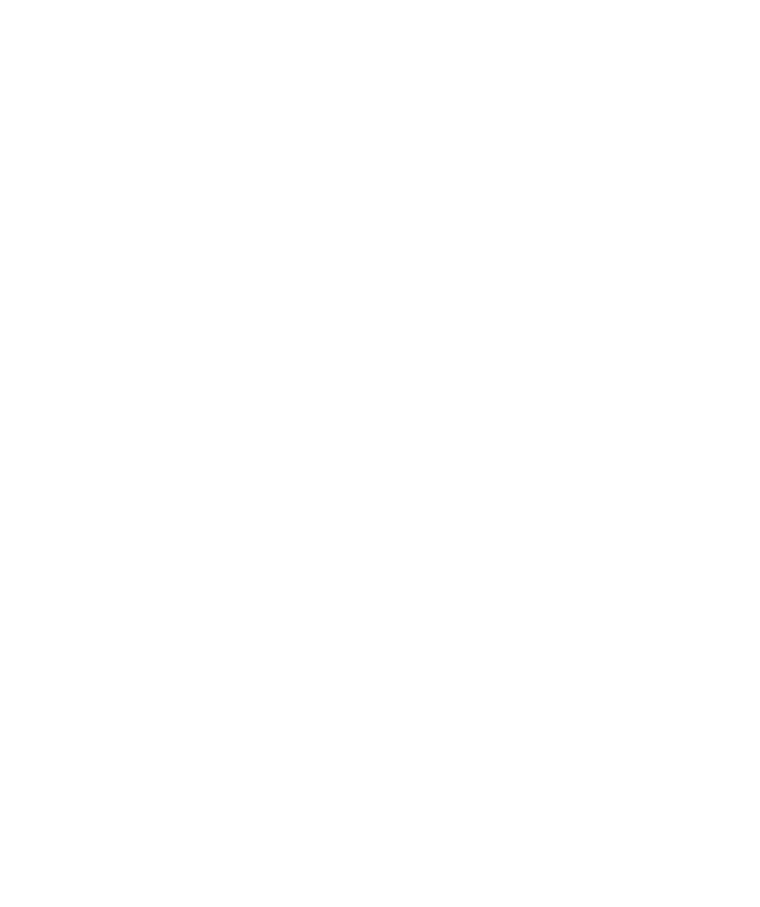scroll, scrollTop: 0, scrollLeft: 0, axis: both 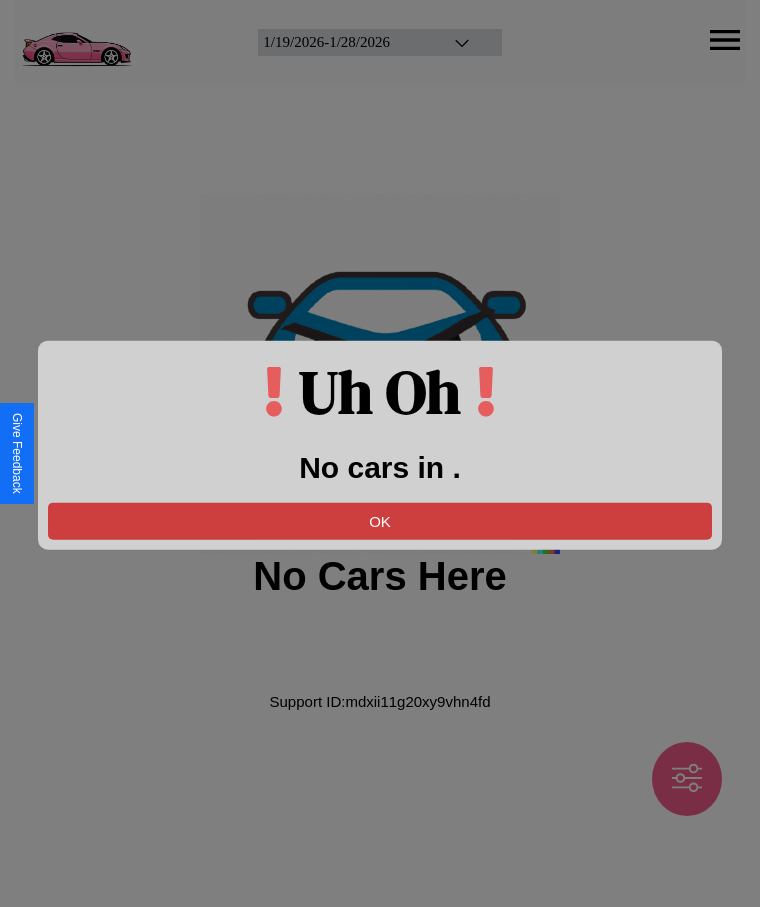 click on "OK" at bounding box center (380, 520) 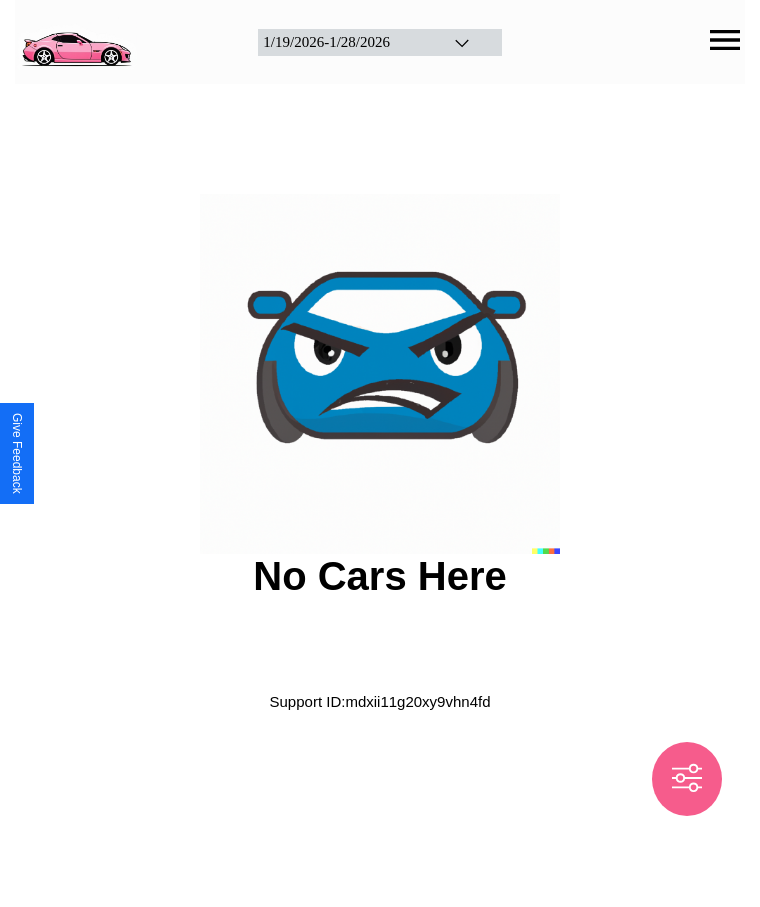click at bounding box center [76, 40] 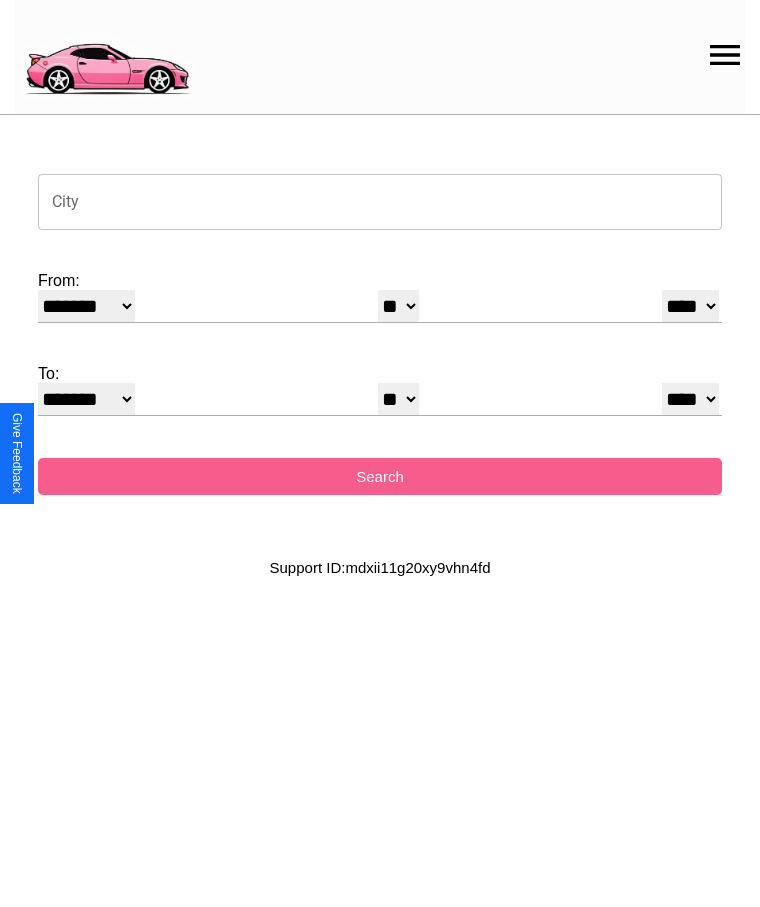 click on "City" at bounding box center [380, 202] 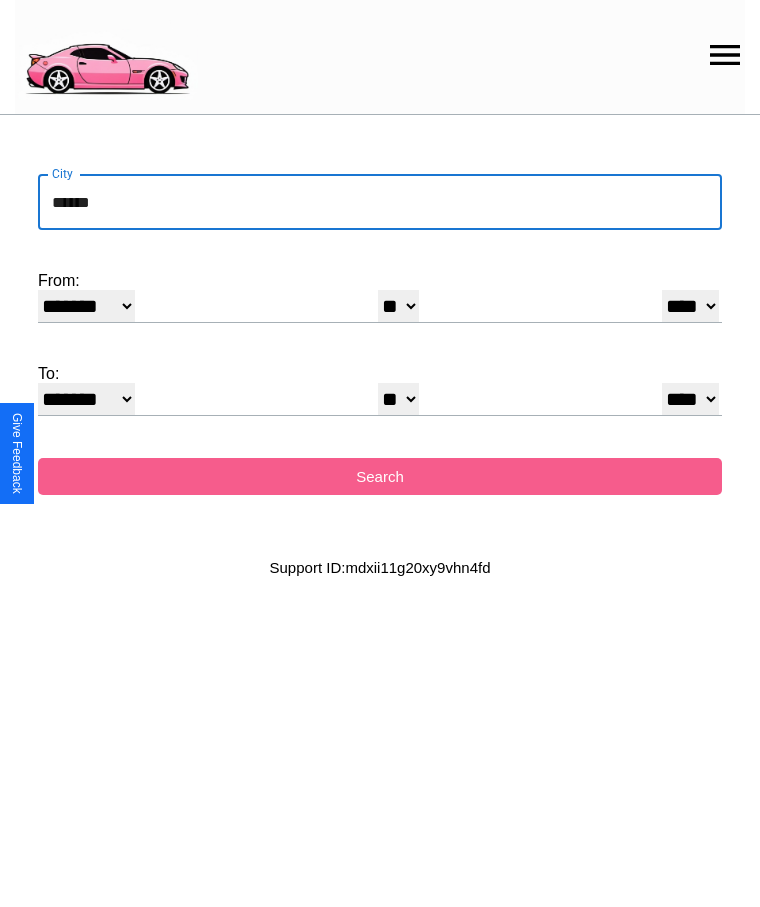 type on "******" 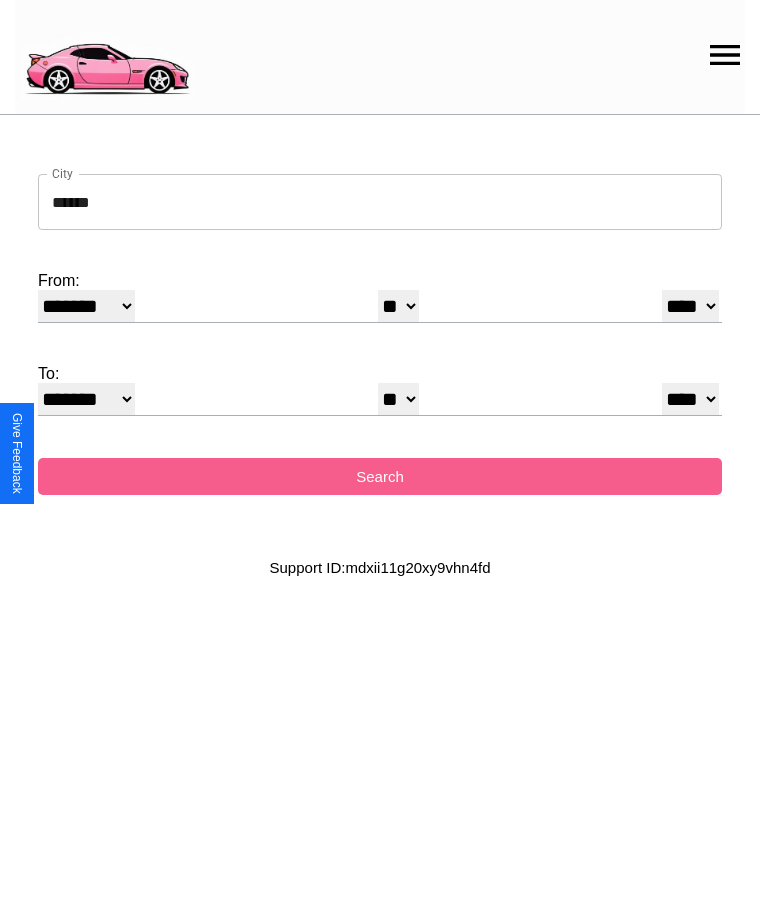 click on "******* ******** ***** ***** *** **** **** ****** ********* ******* ******** ********" at bounding box center (86, 306) 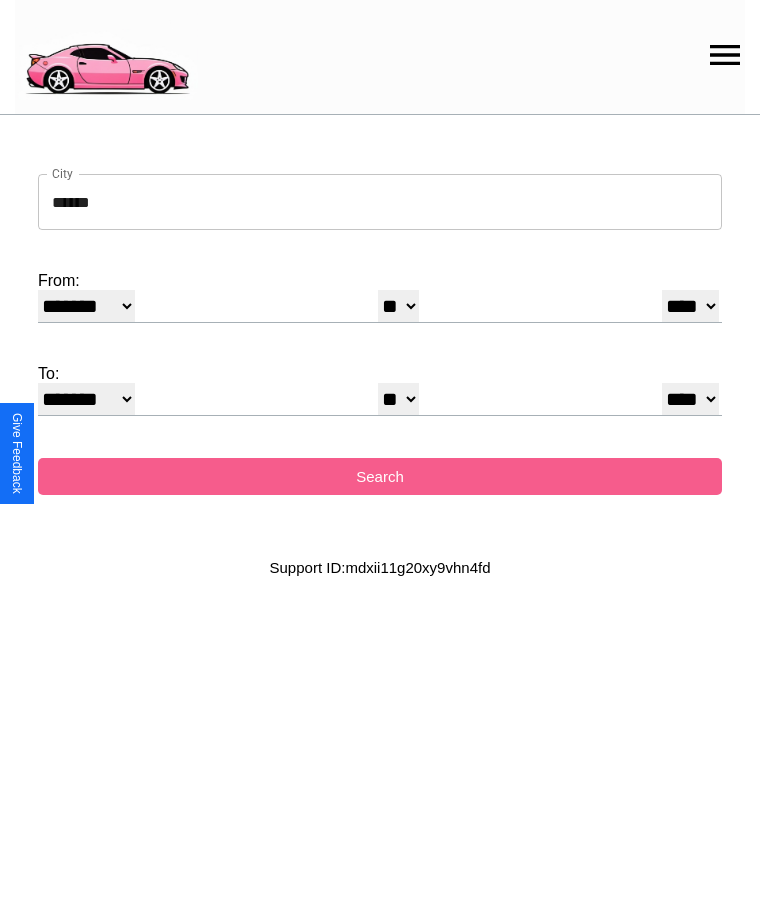select on "*" 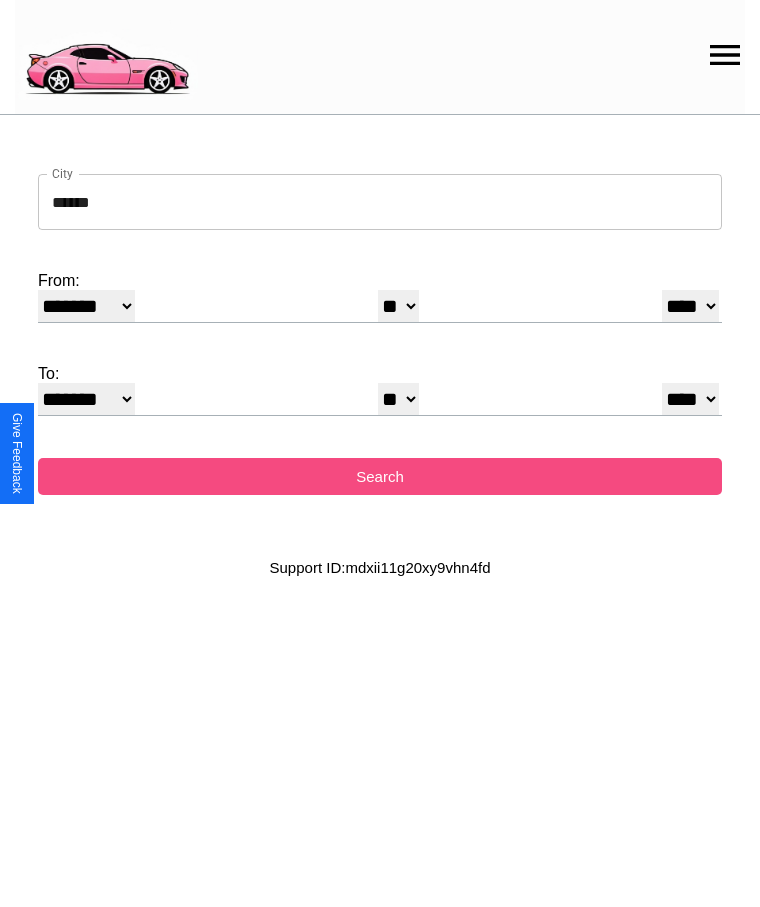 click on "Search" at bounding box center (380, 476) 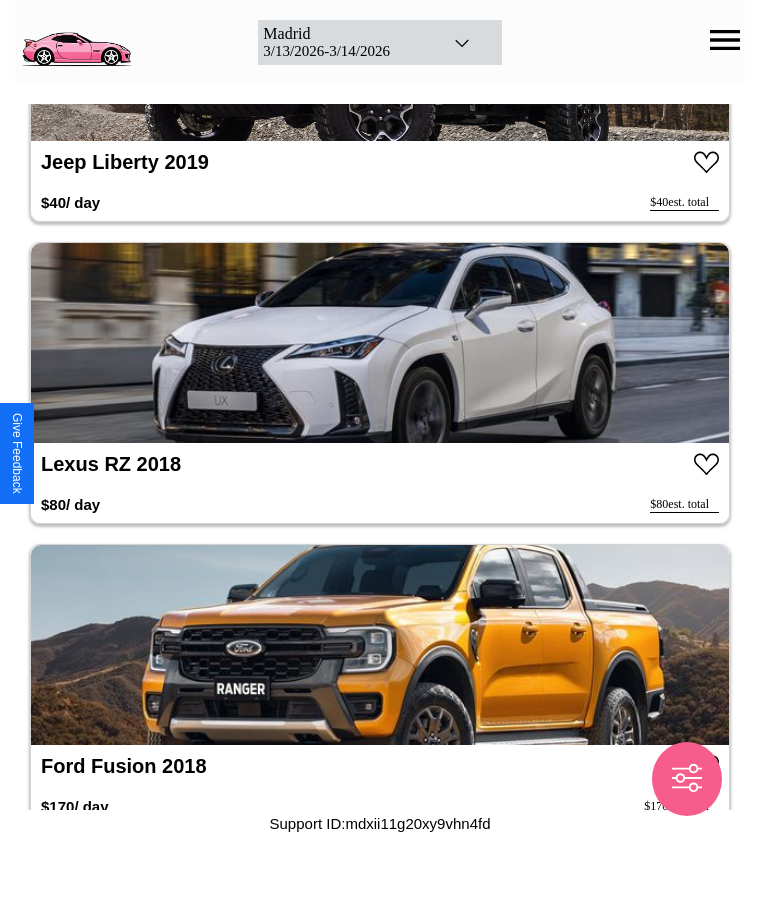 scroll, scrollTop: 14012, scrollLeft: 0, axis: vertical 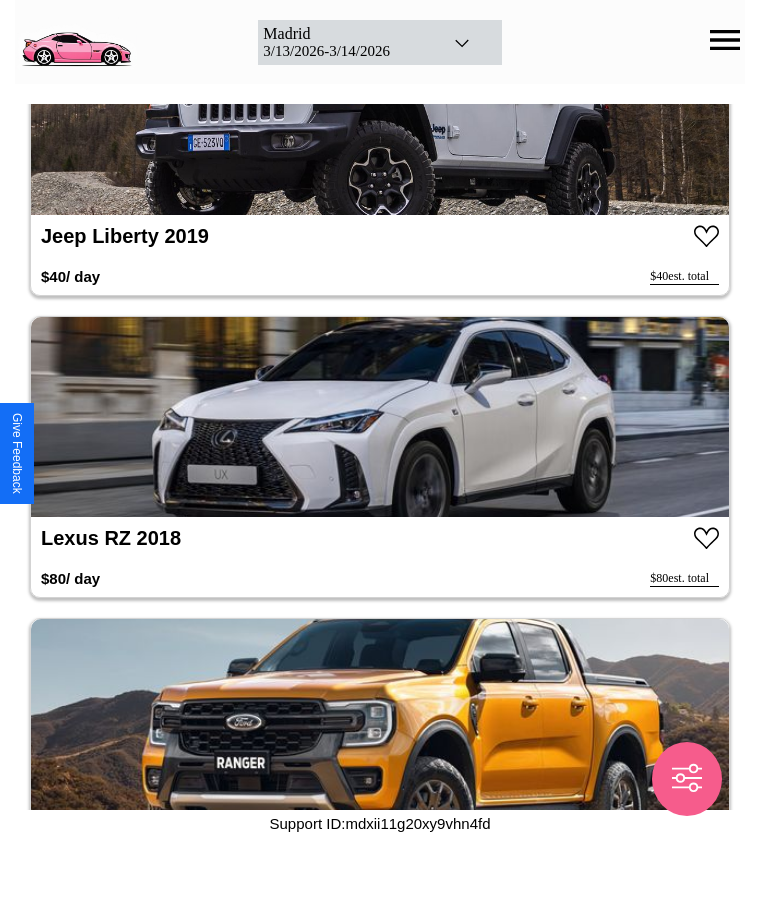 click at bounding box center (380, 417) 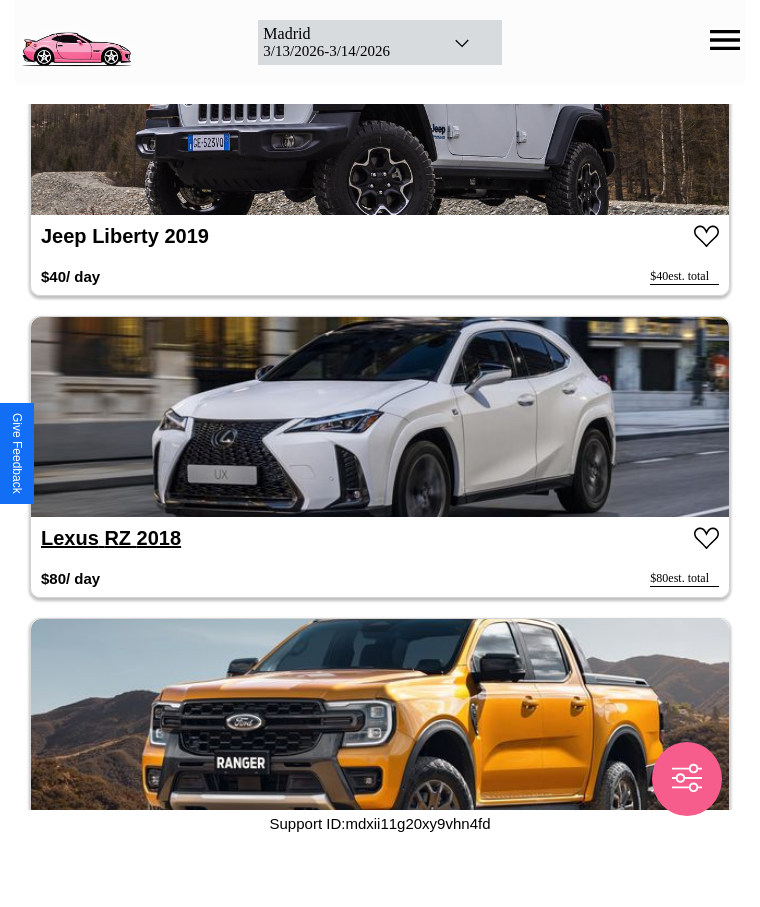 click on "Lexus   RZ   2018" at bounding box center [111, 538] 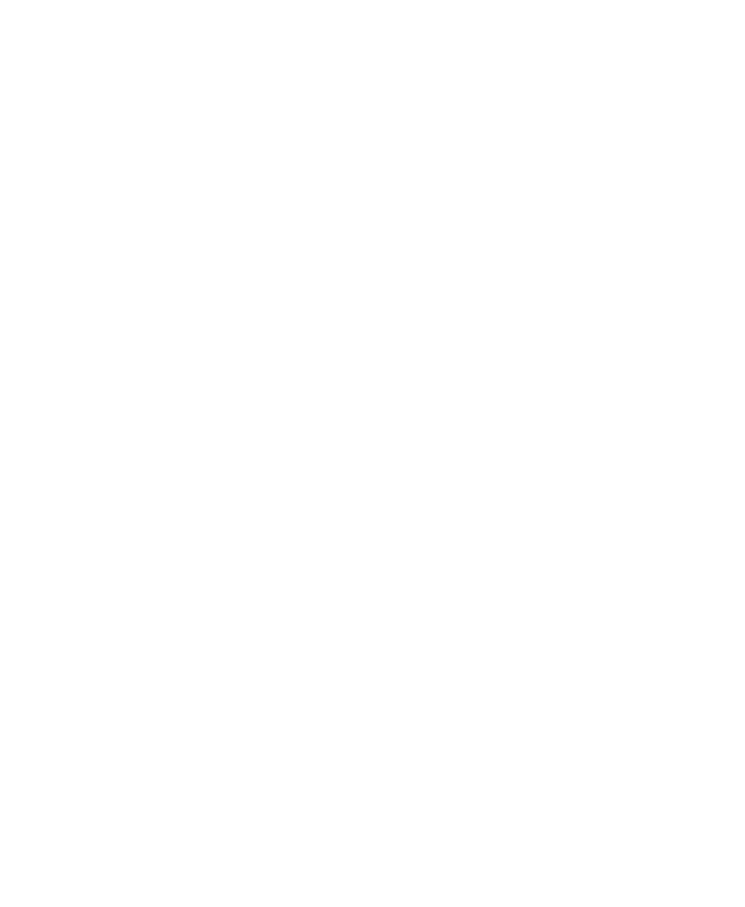 scroll, scrollTop: 0, scrollLeft: 0, axis: both 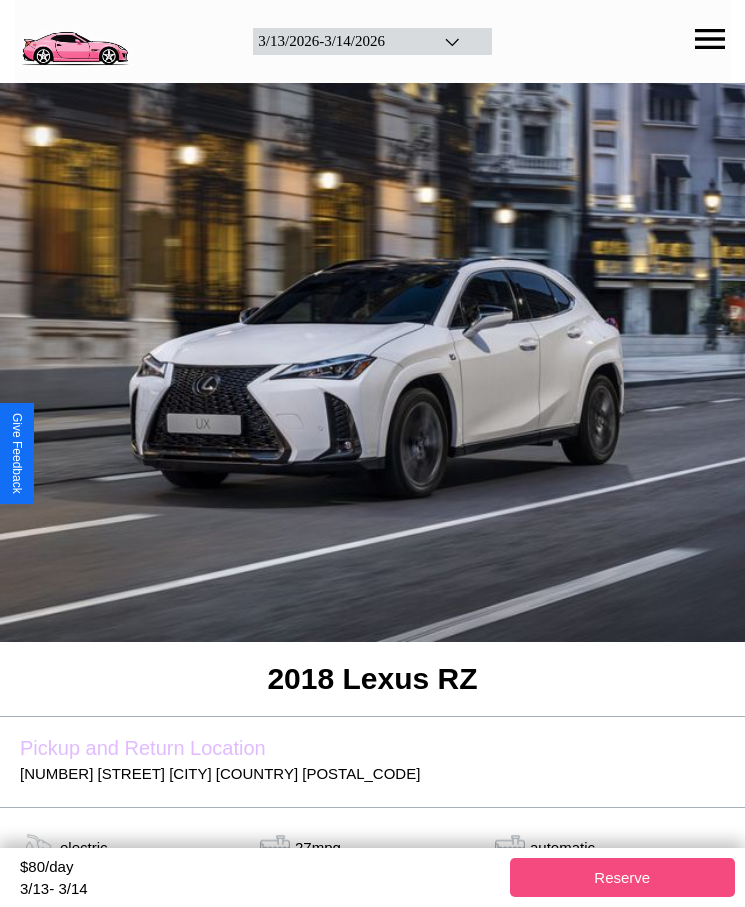click on "Reserve" at bounding box center [623, 877] 